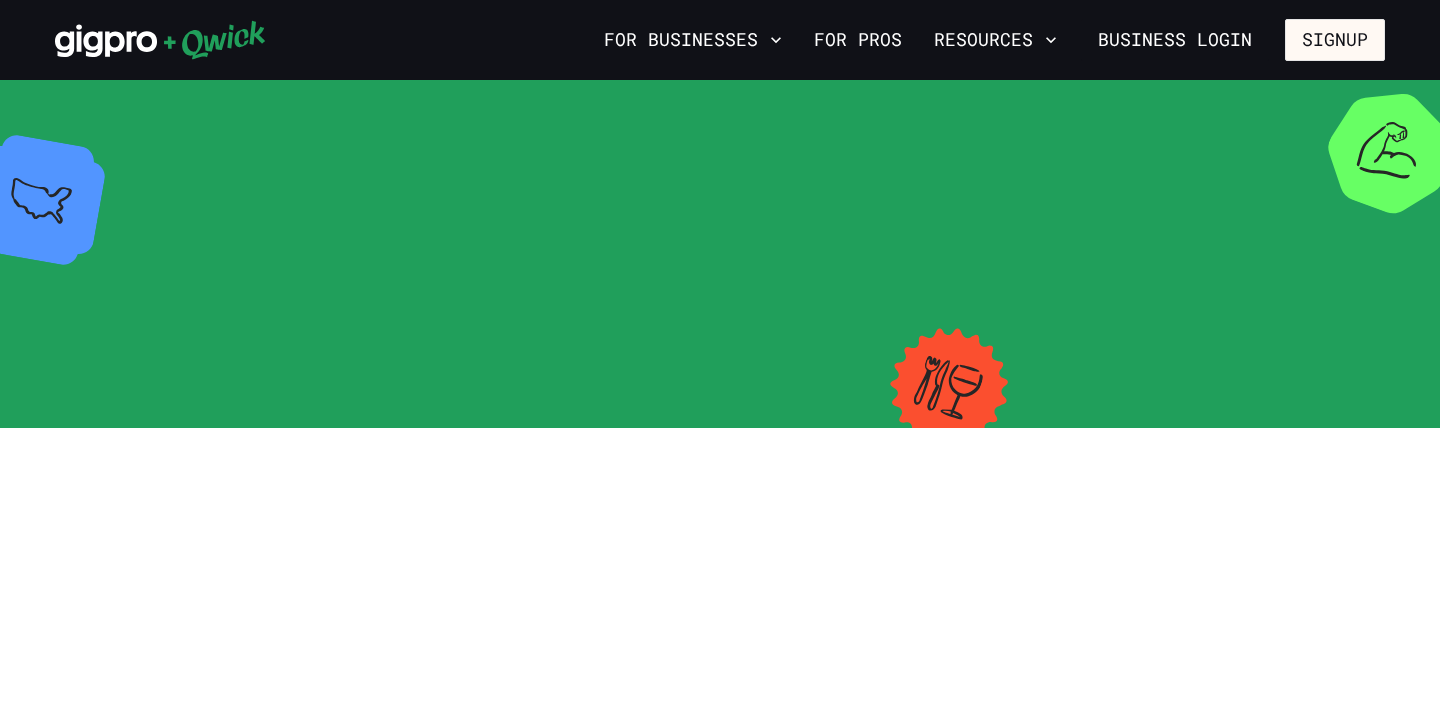 scroll, scrollTop: 0, scrollLeft: 0, axis: both 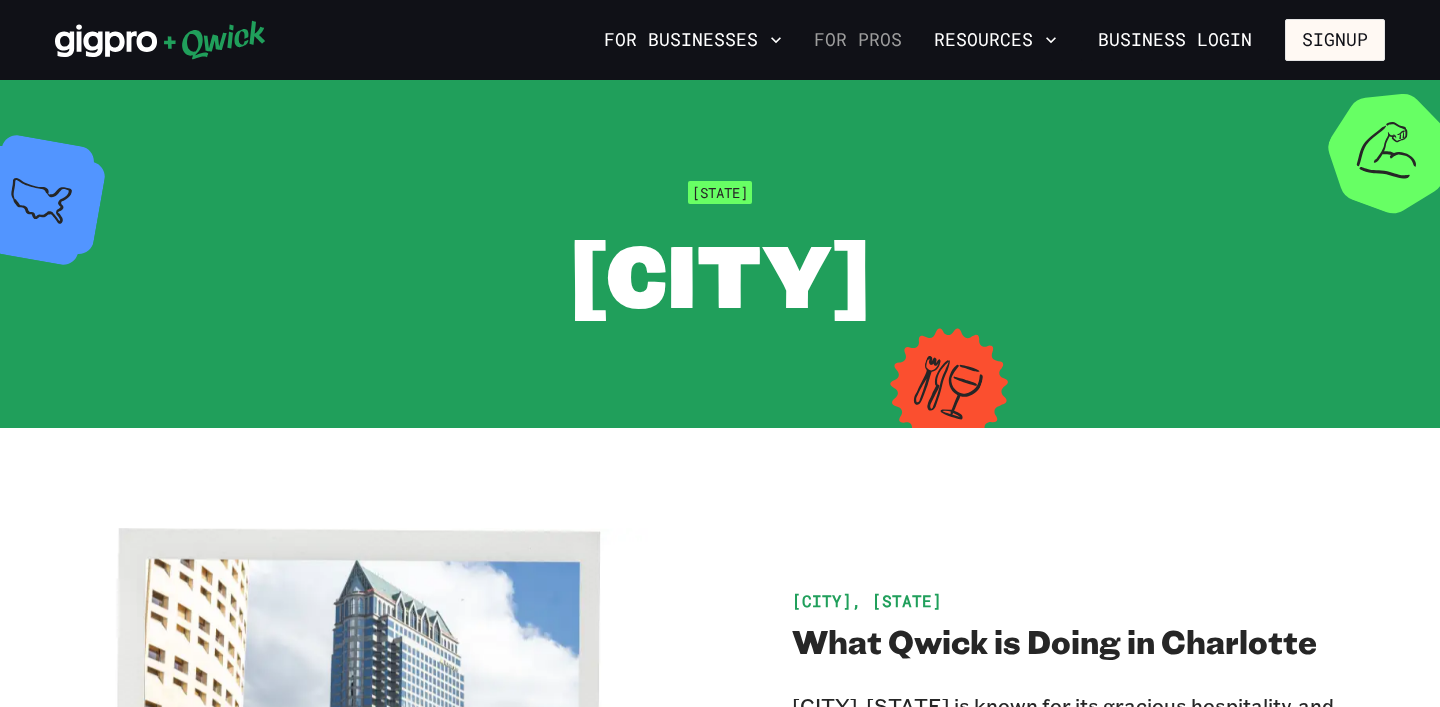 click on "For Pros" at bounding box center (858, 40) 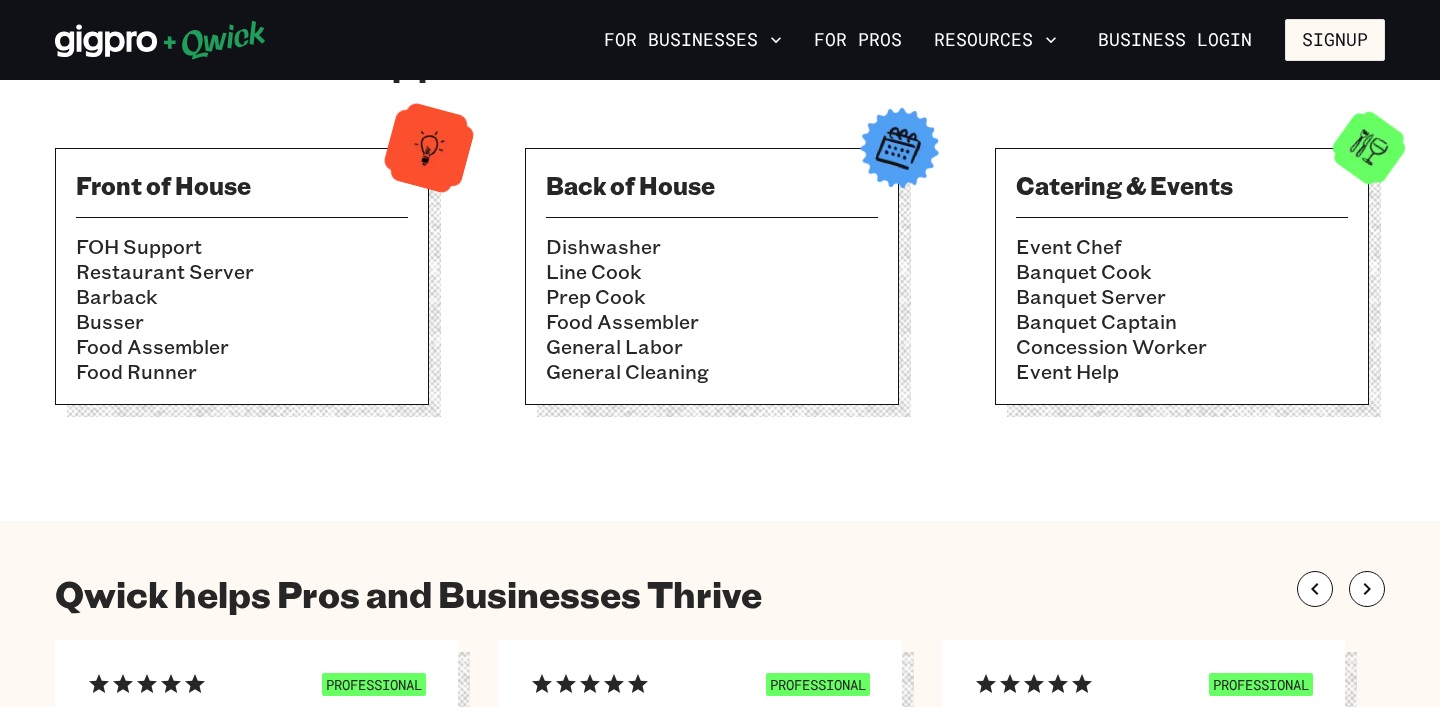scroll, scrollTop: 749, scrollLeft: 0, axis: vertical 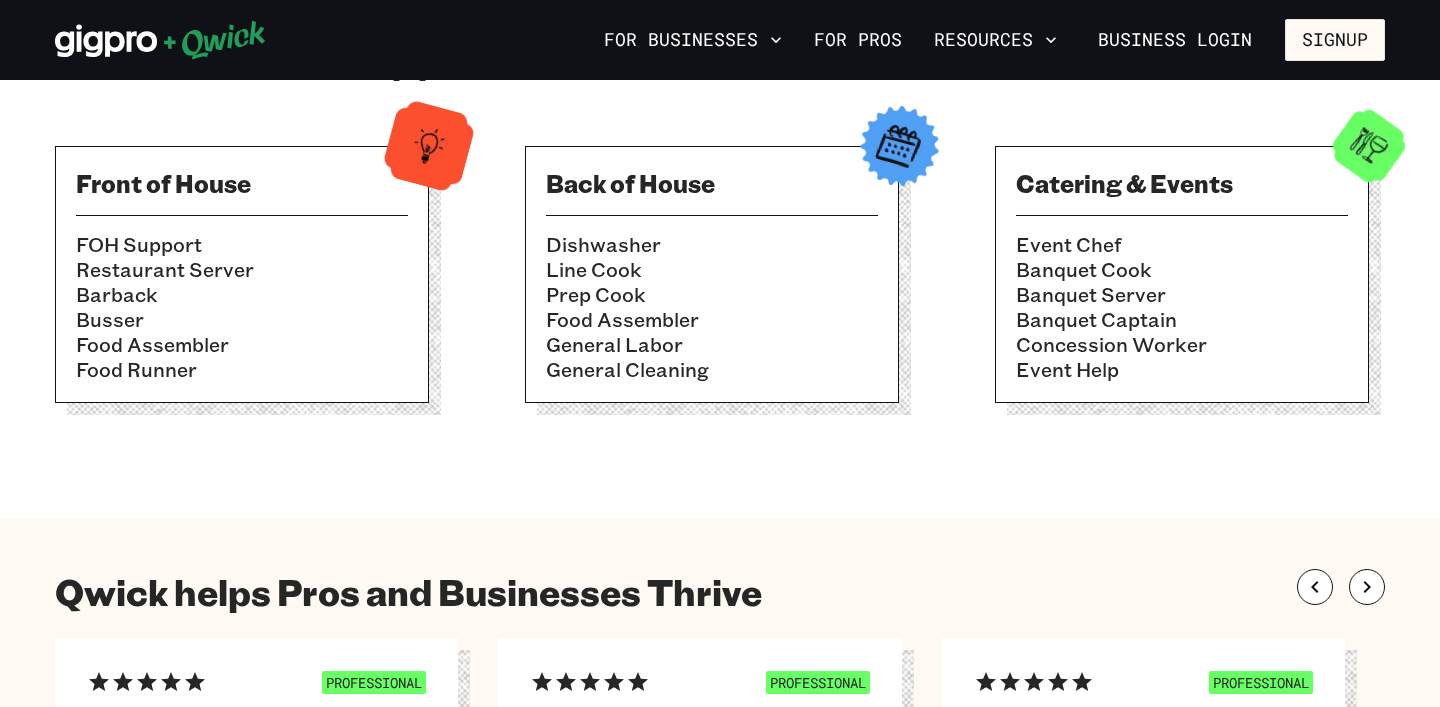 click on "Food Runner" at bounding box center (242, 369) 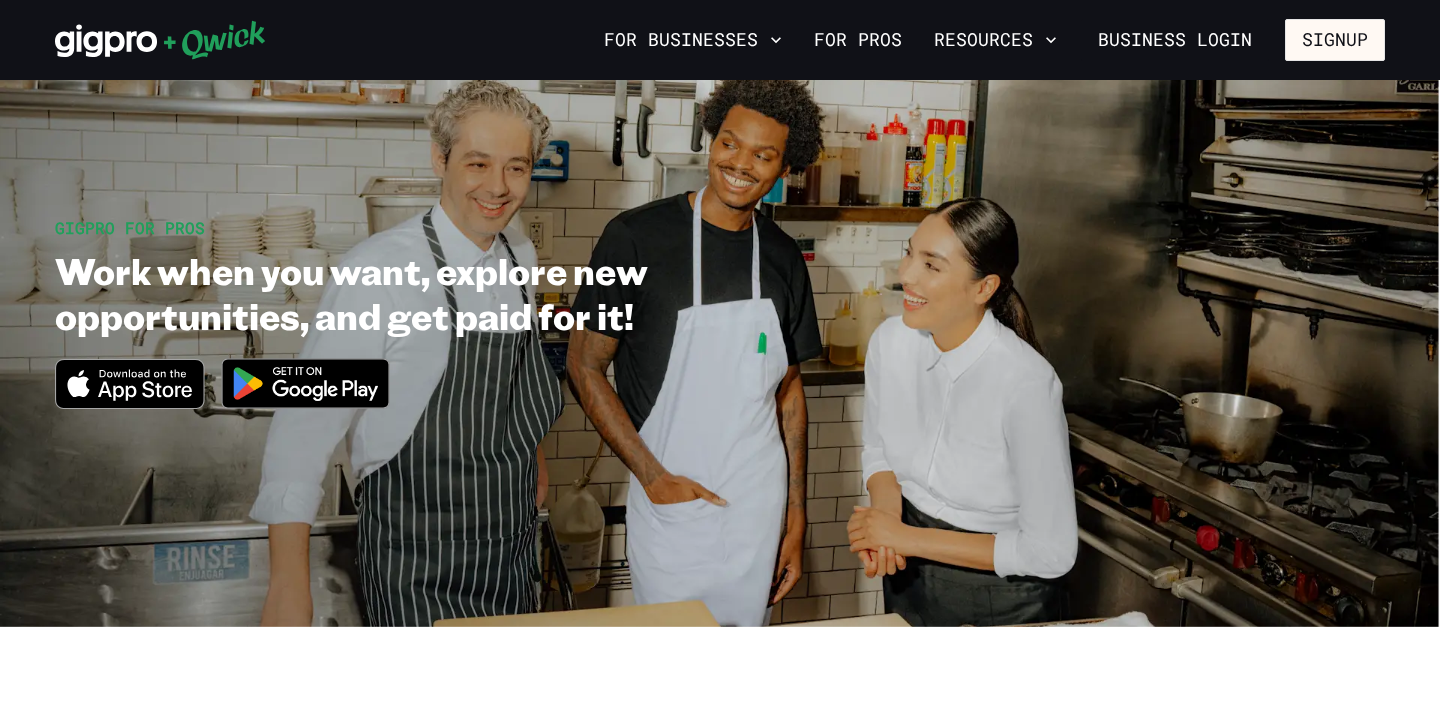 scroll, scrollTop: 0, scrollLeft: 0, axis: both 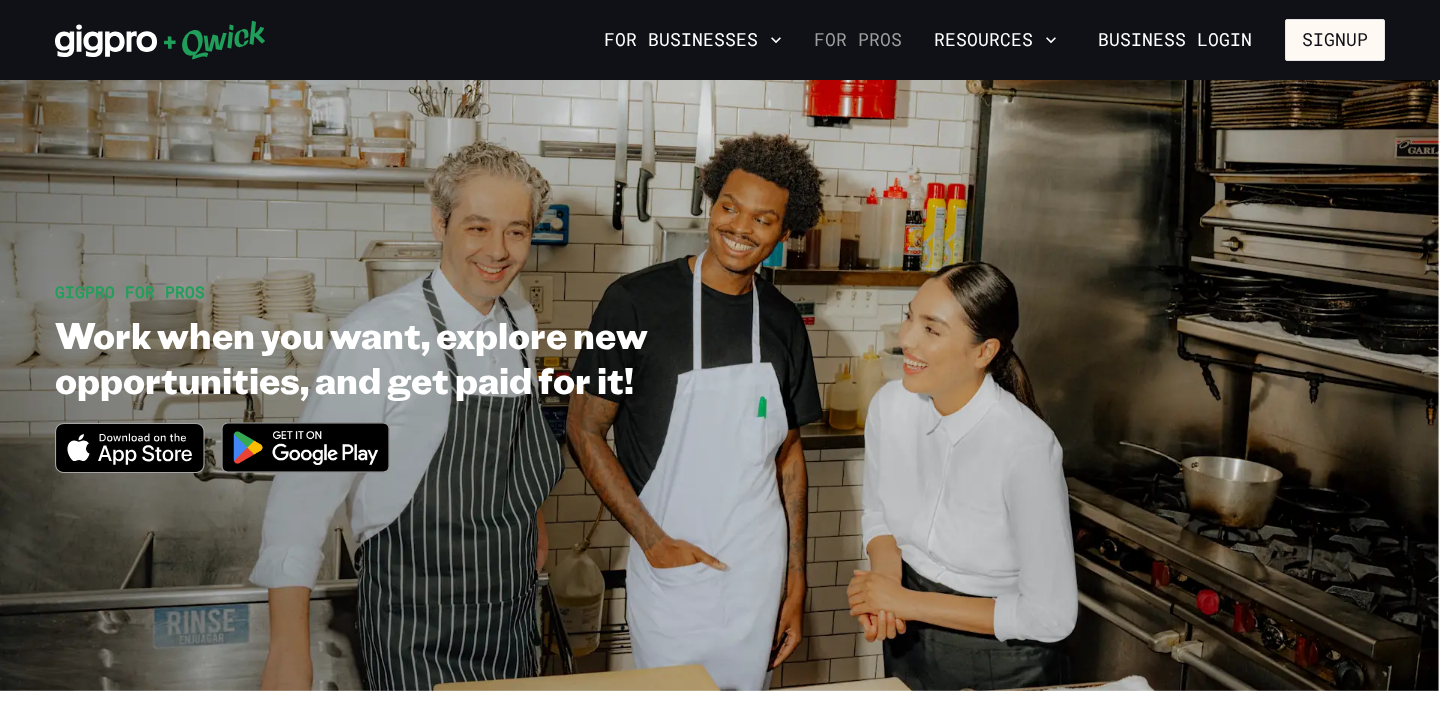 click on "For Pros" at bounding box center [858, 40] 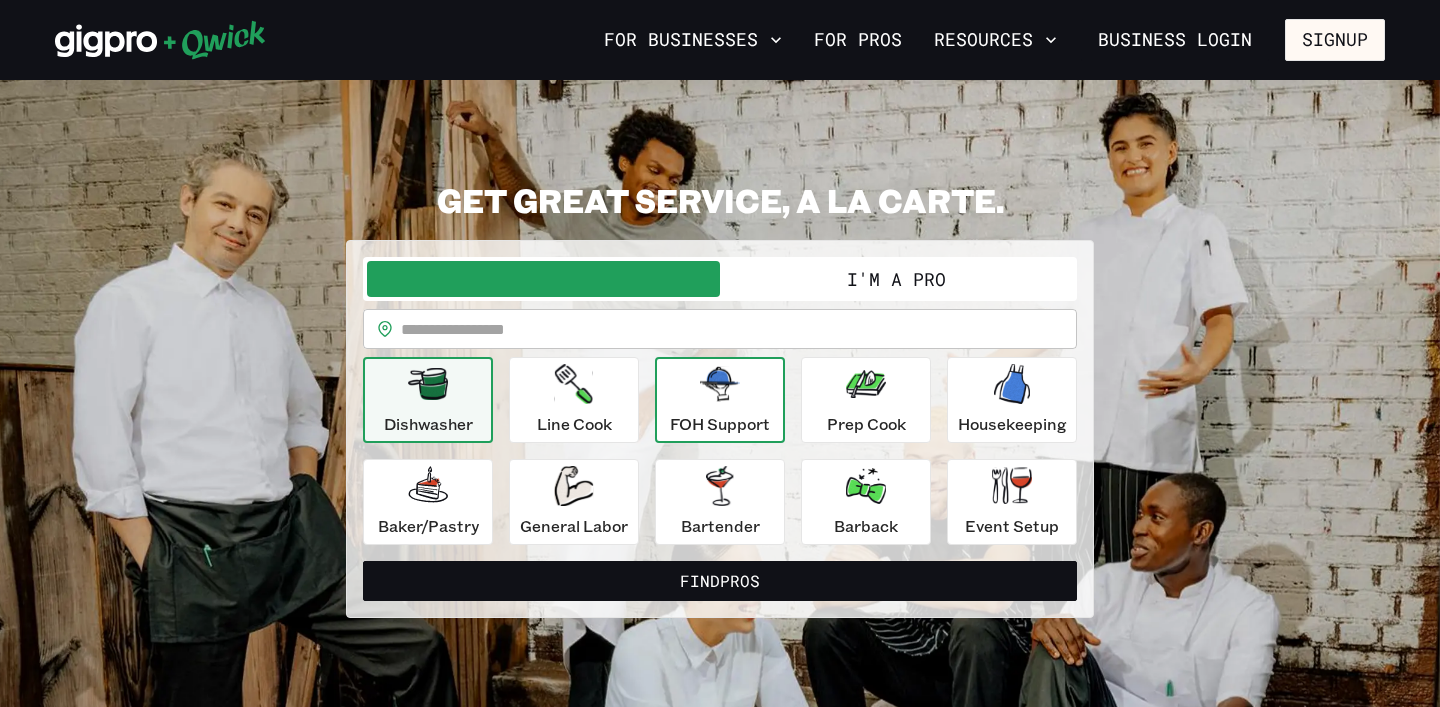 scroll, scrollTop: 0, scrollLeft: 0, axis: both 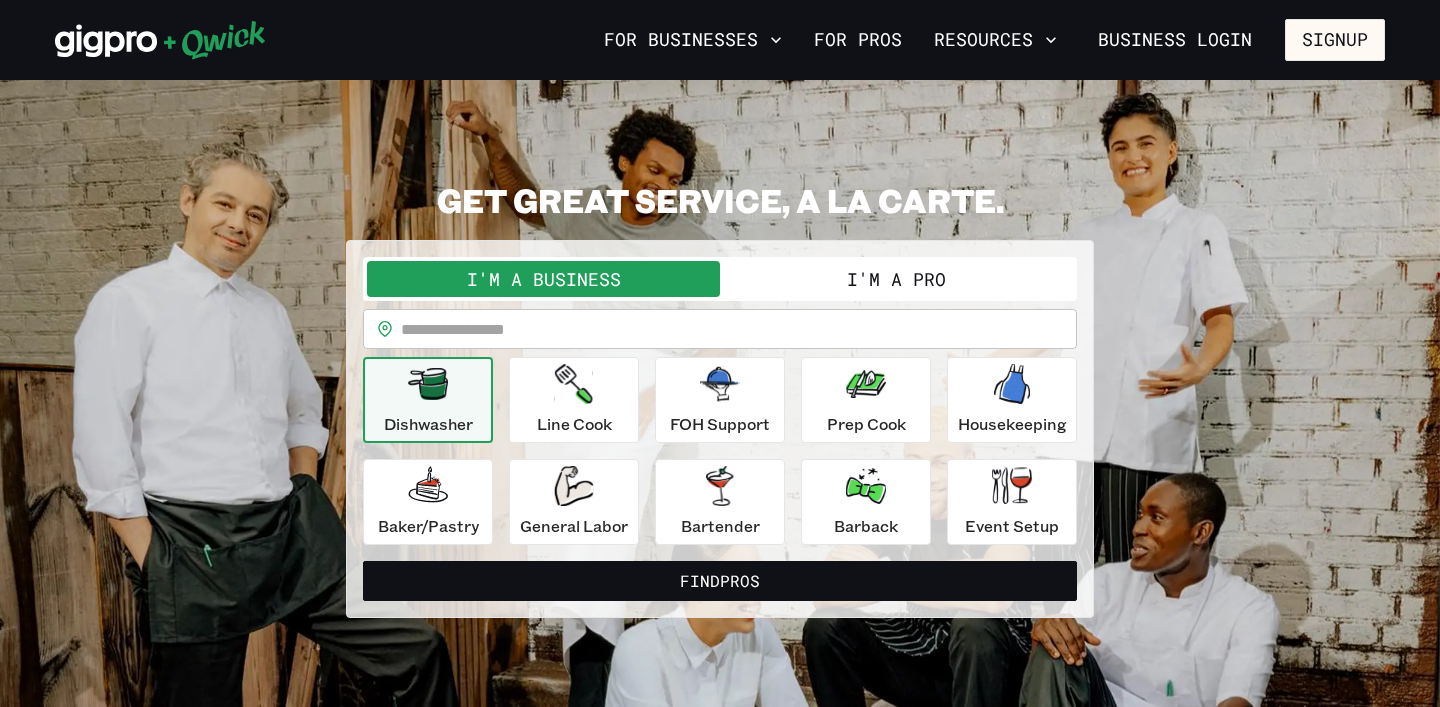 click on "I'm a Pro" at bounding box center [896, 279] 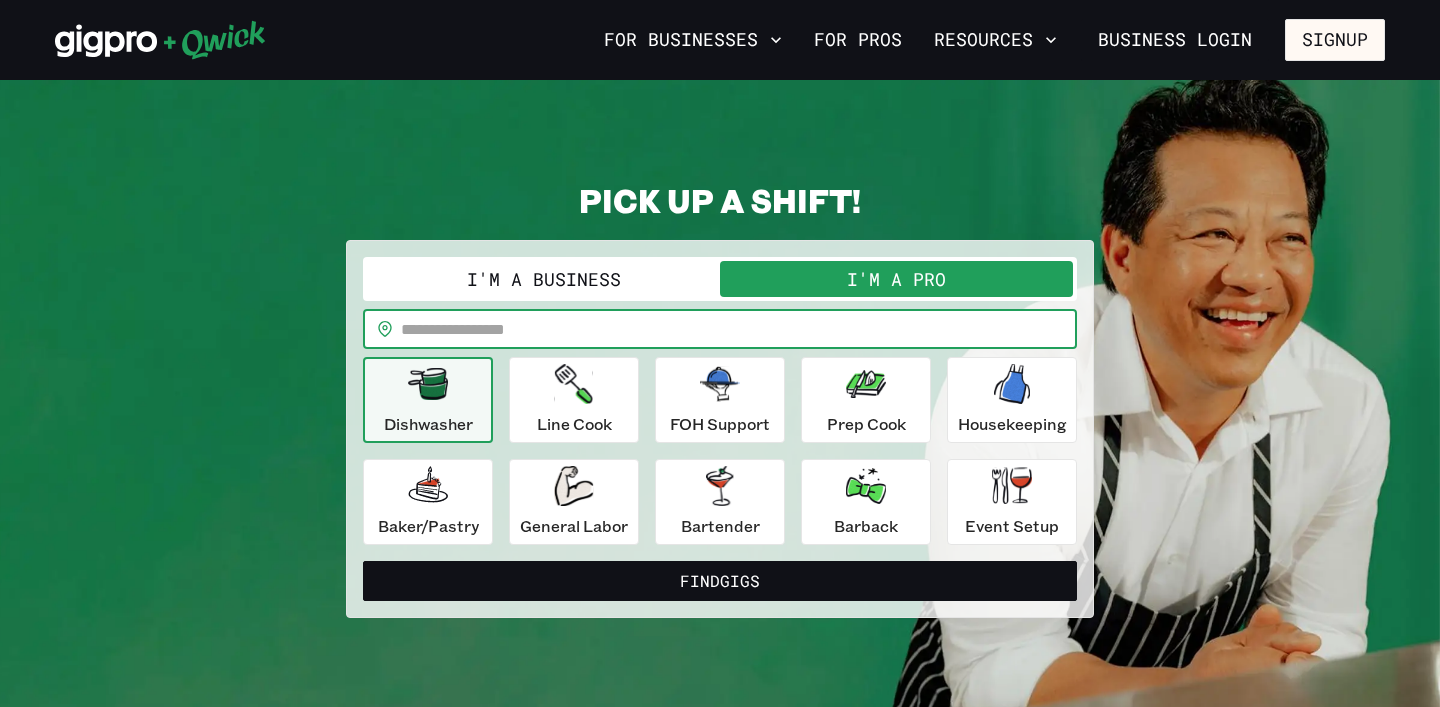 click at bounding box center (739, 329) 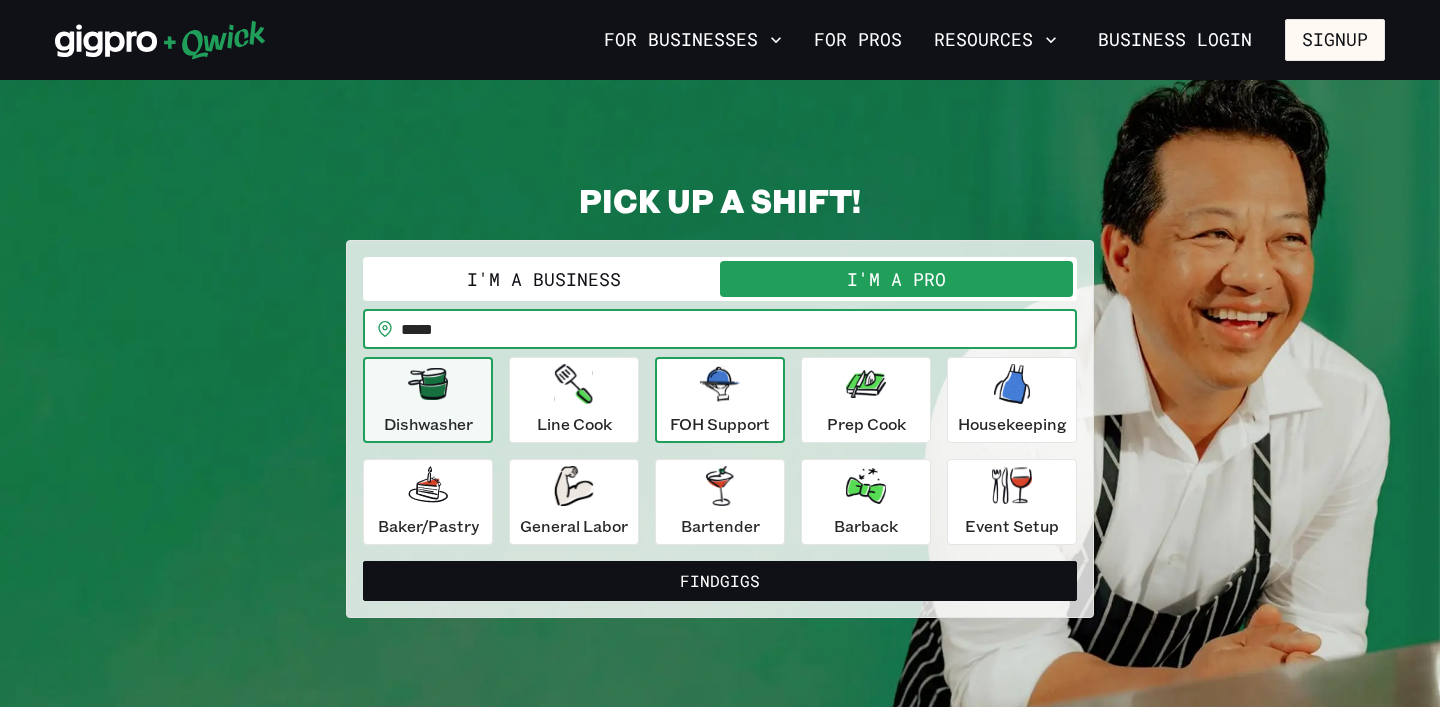 type on "*****" 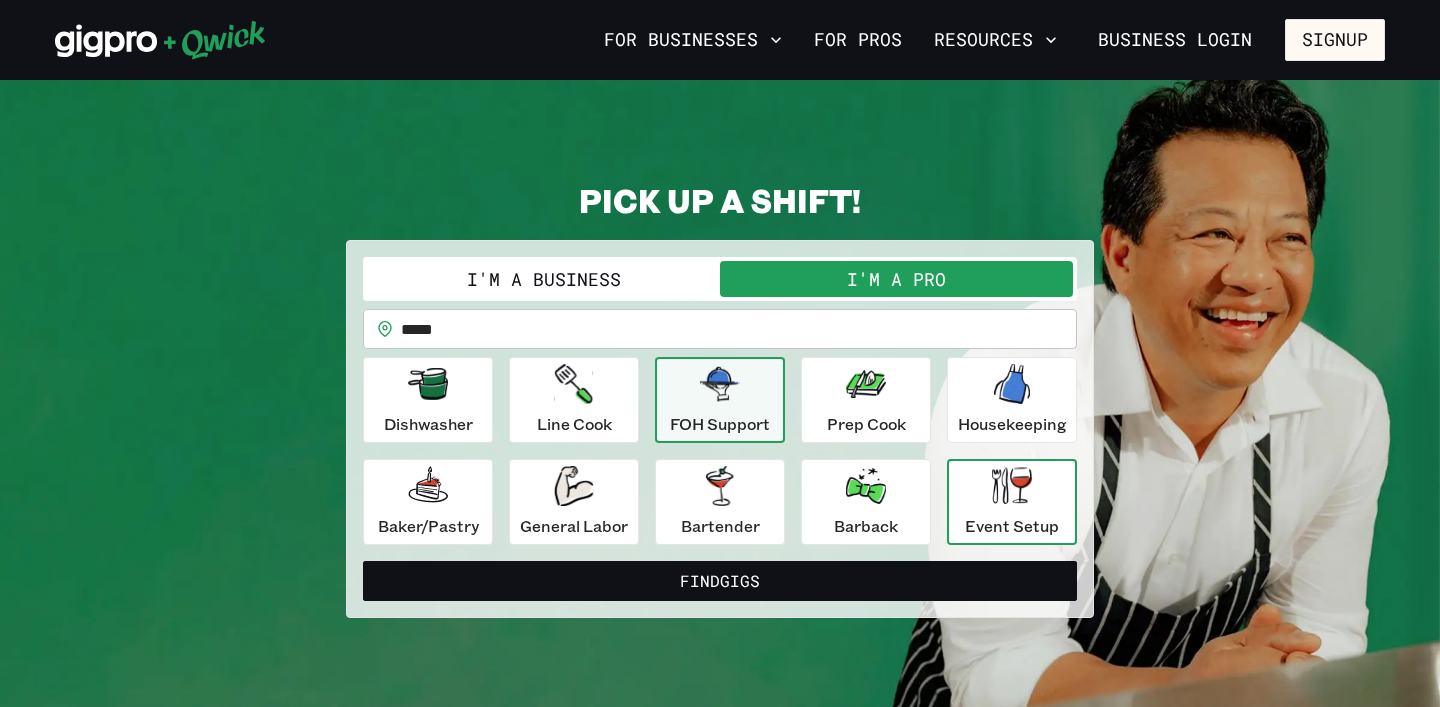 click on "Event Setup" at bounding box center (1012, 502) 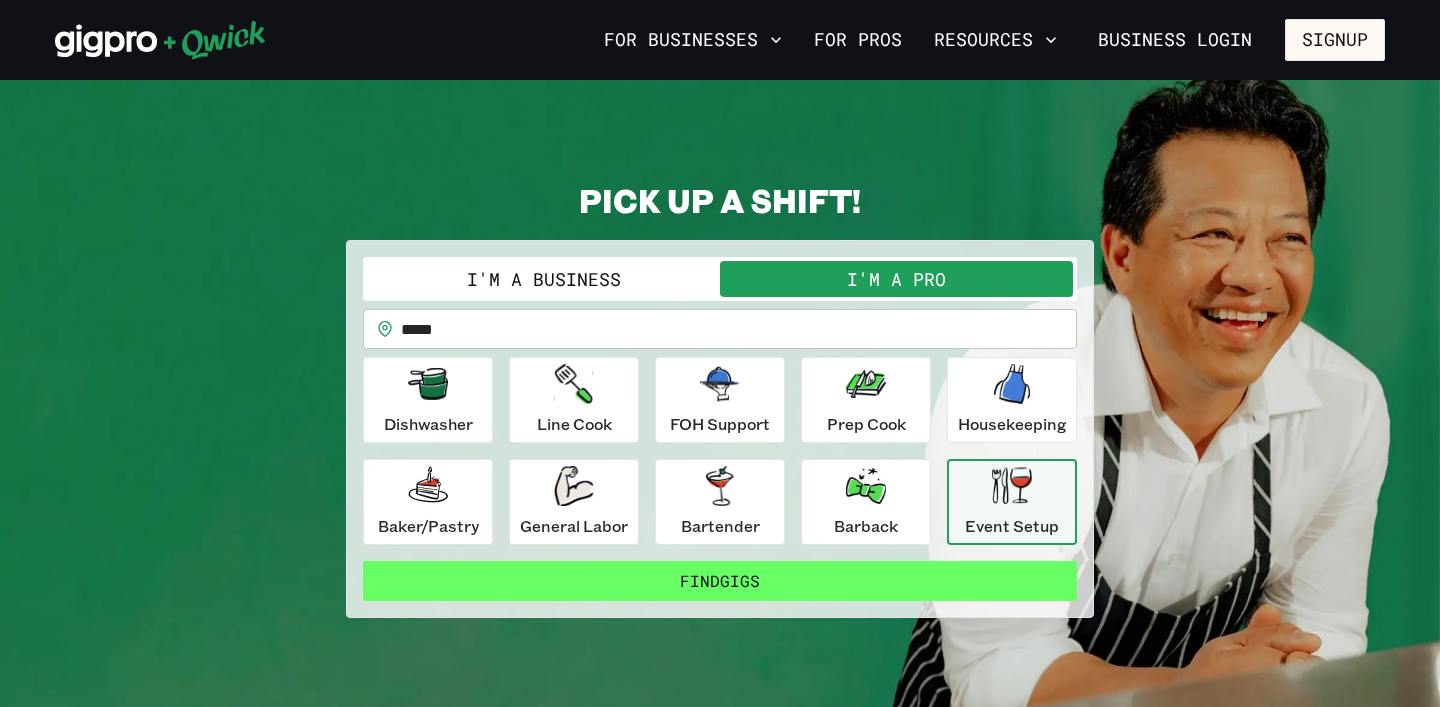click on "Find  Gigs" at bounding box center (720, 581) 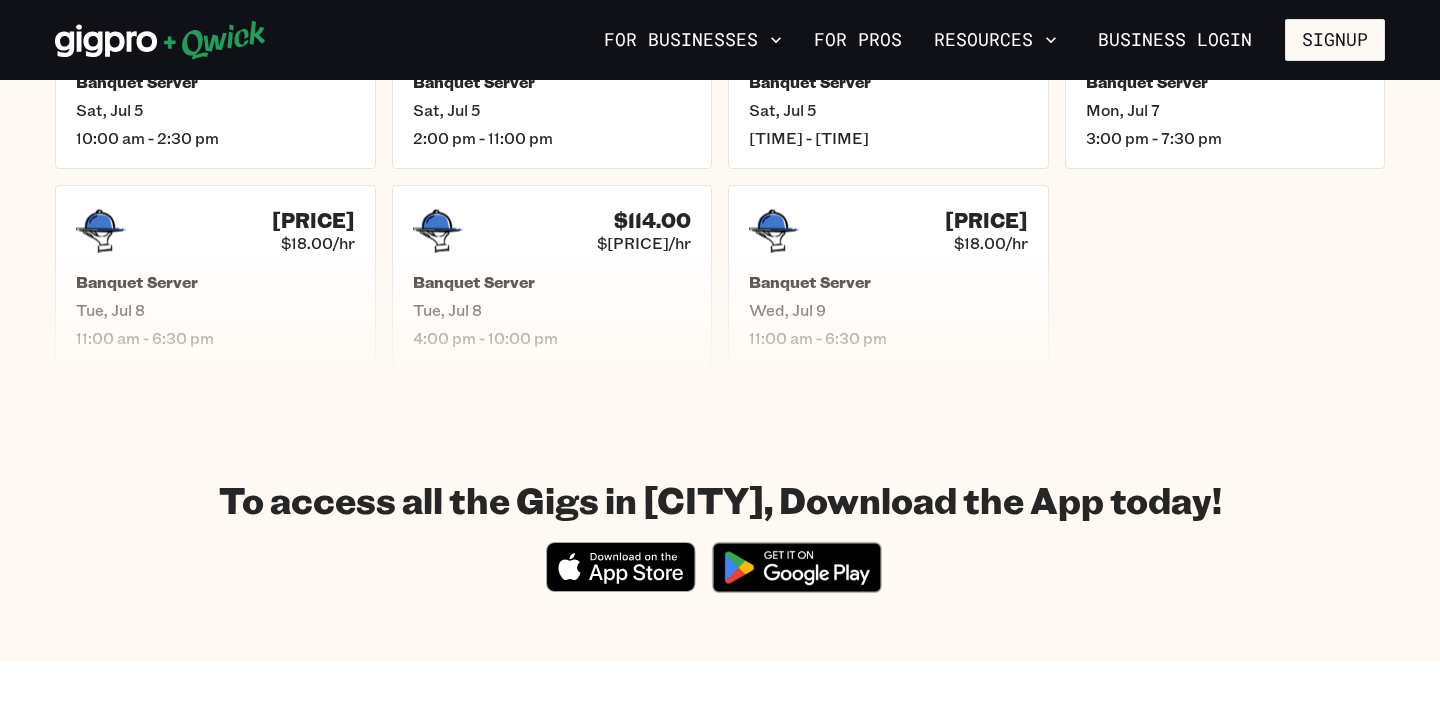 scroll, scrollTop: 642, scrollLeft: 0, axis: vertical 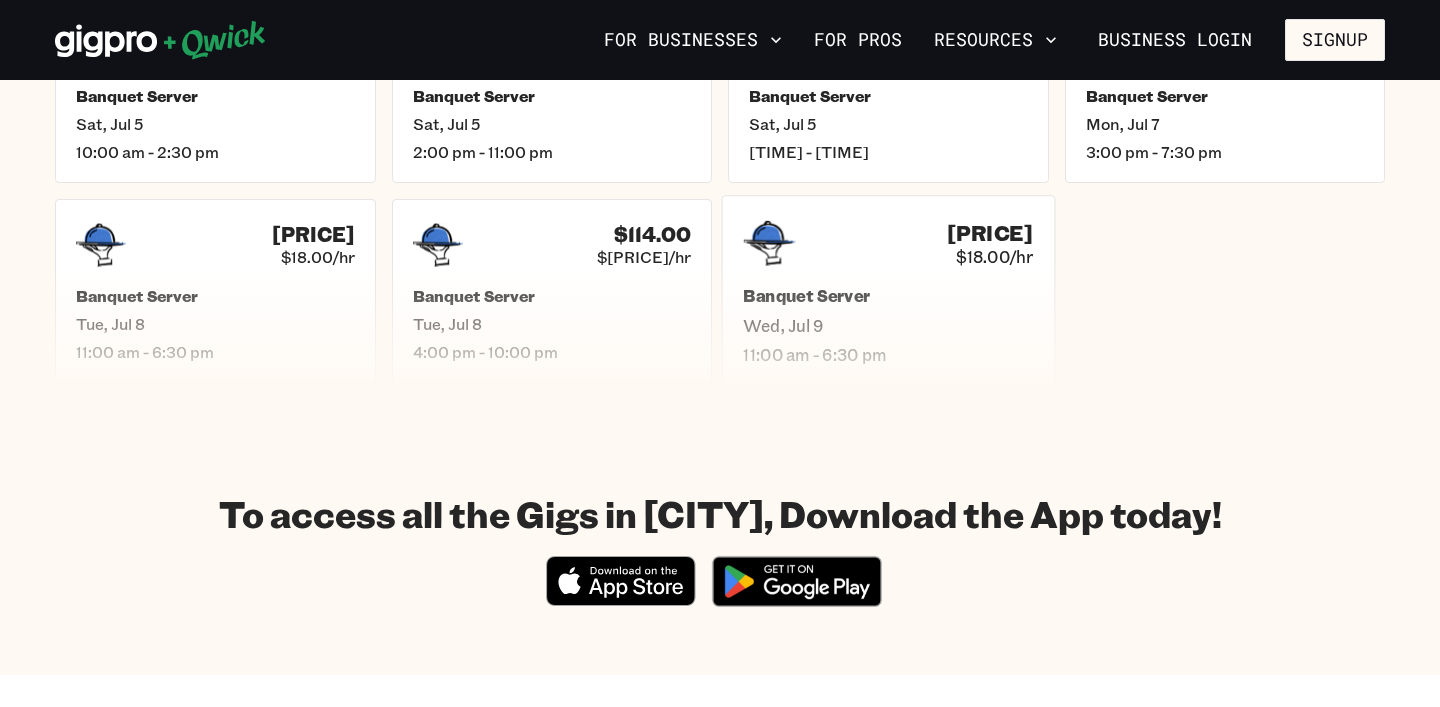 click on "$[PRICE] $[PRICE]/hr Banquet Server Wed, Jul 9 [TIME] - [TIME]" at bounding box center (888, 290) 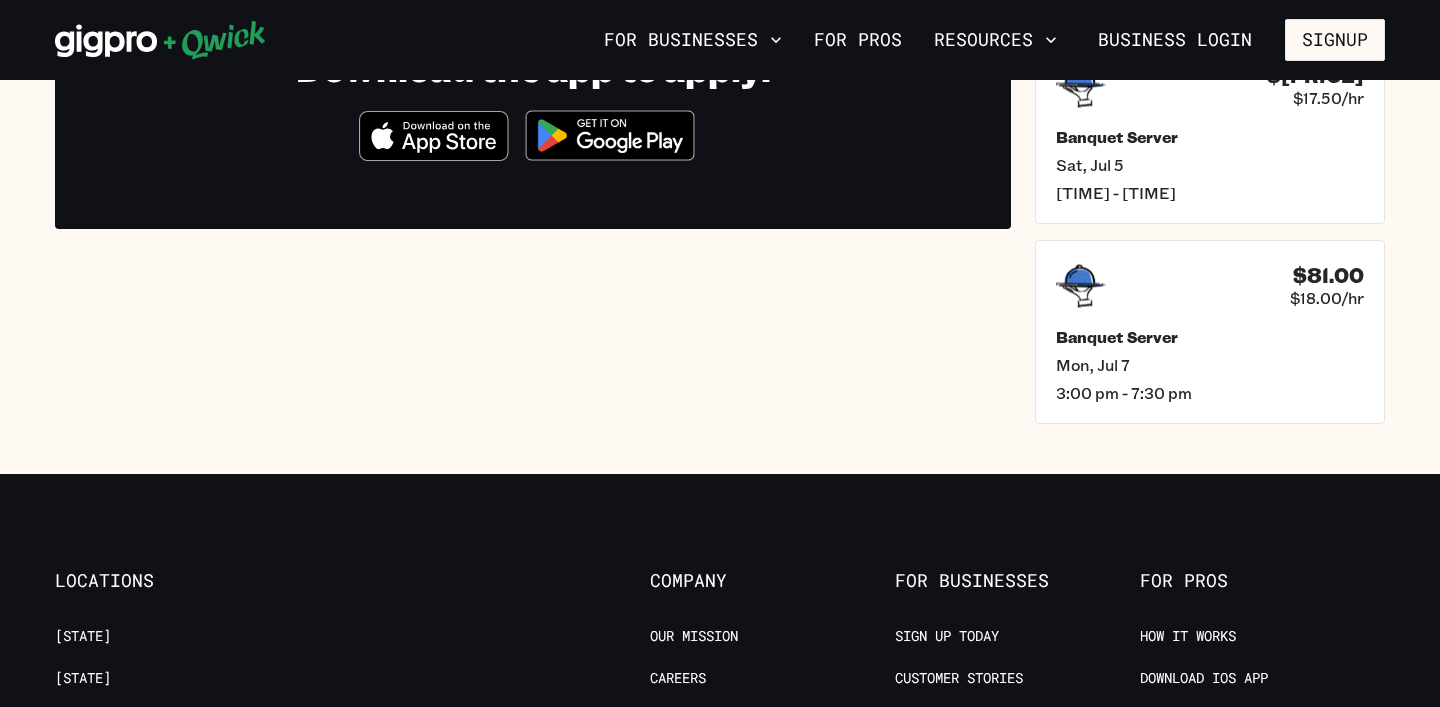 scroll, scrollTop: 0, scrollLeft: 0, axis: both 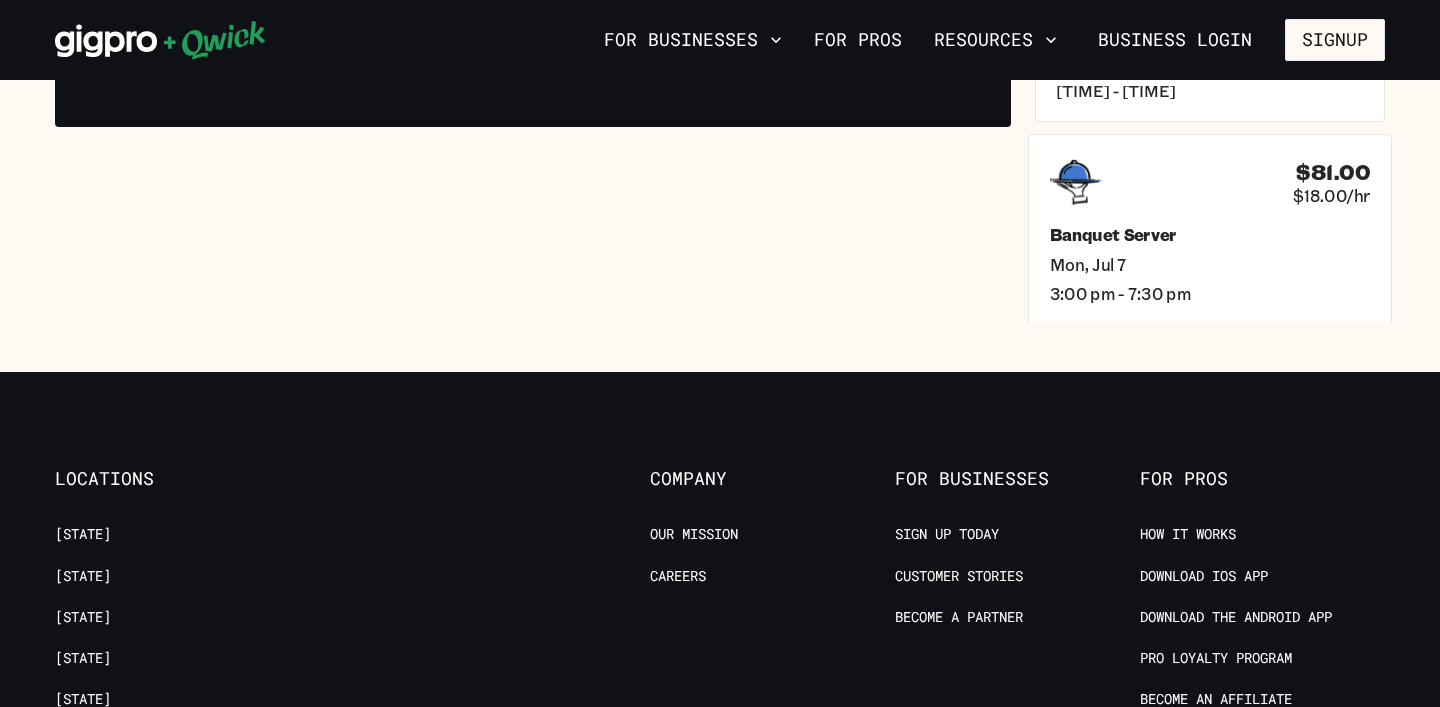 click on "$81.00 $18.00/hr" at bounding box center (1210, 182) 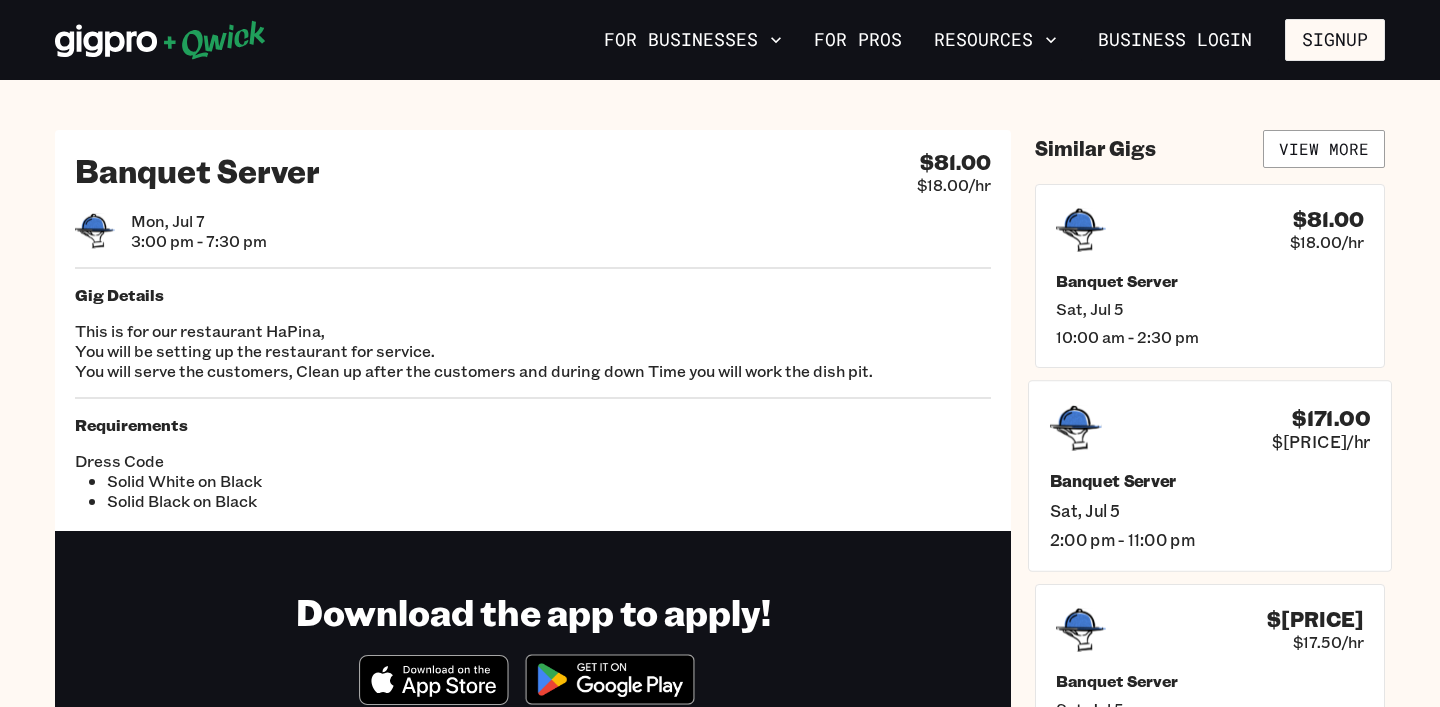 click on "2:00 pm - 11:00 pm" at bounding box center (1210, 539) 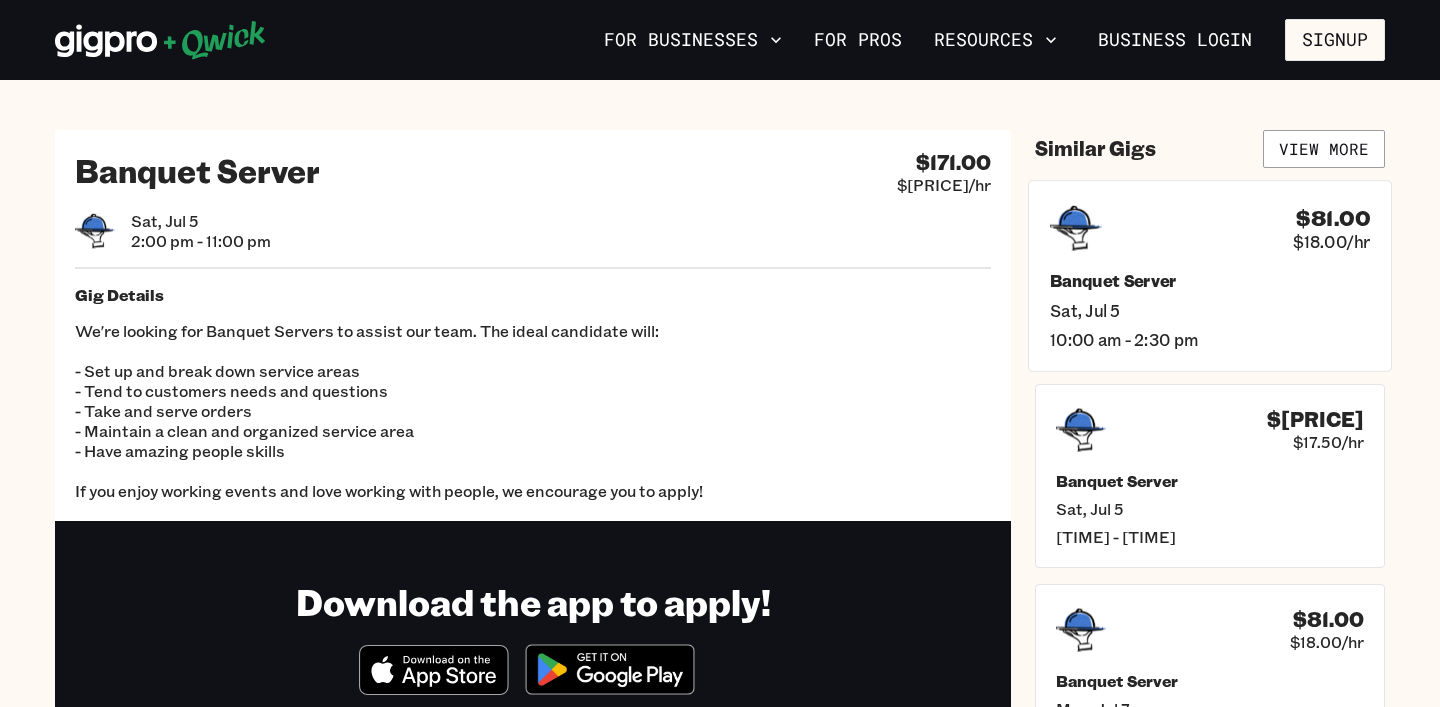 click on "$81.00 $18.00/hr" at bounding box center (1210, 228) 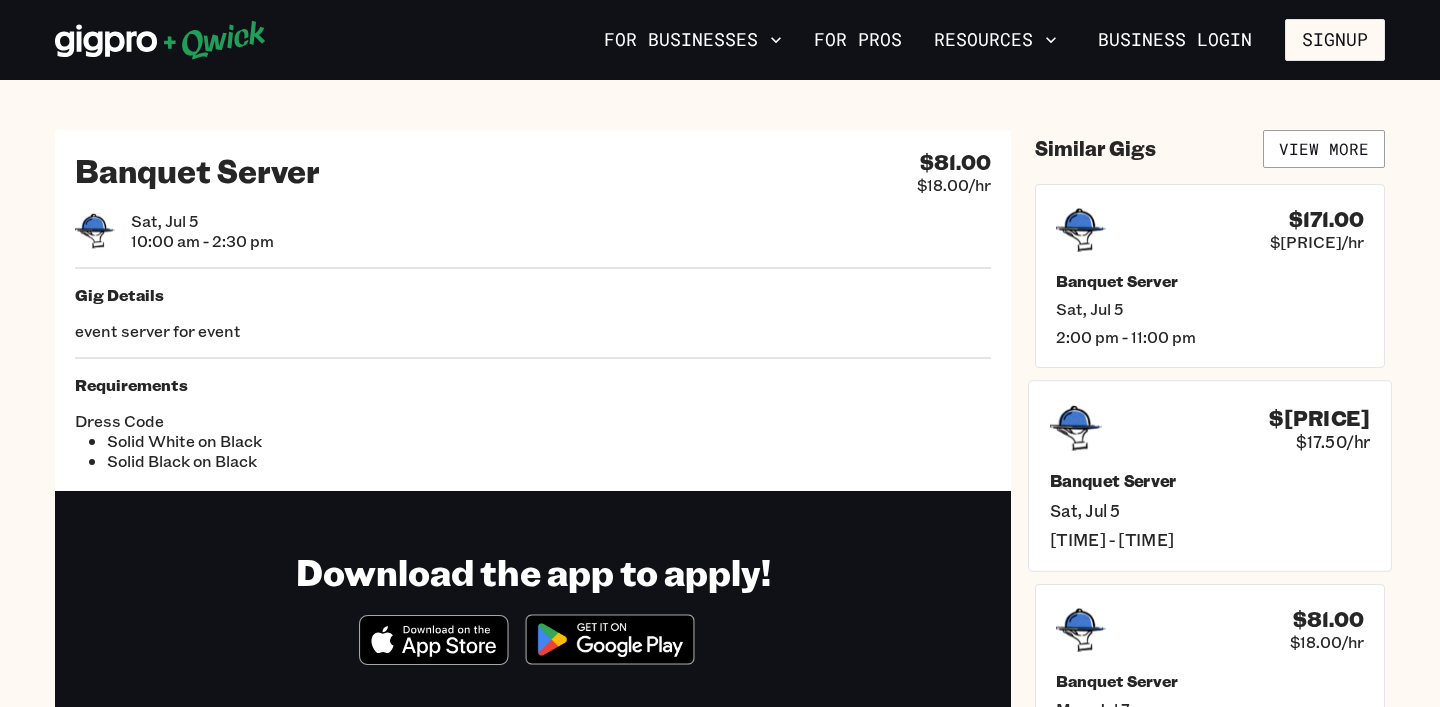 click on "$[PRICE] $[PRICE]/hr Banquet Server Sat, Jul 5 [TIME] - [TIME]" at bounding box center [1210, 475] 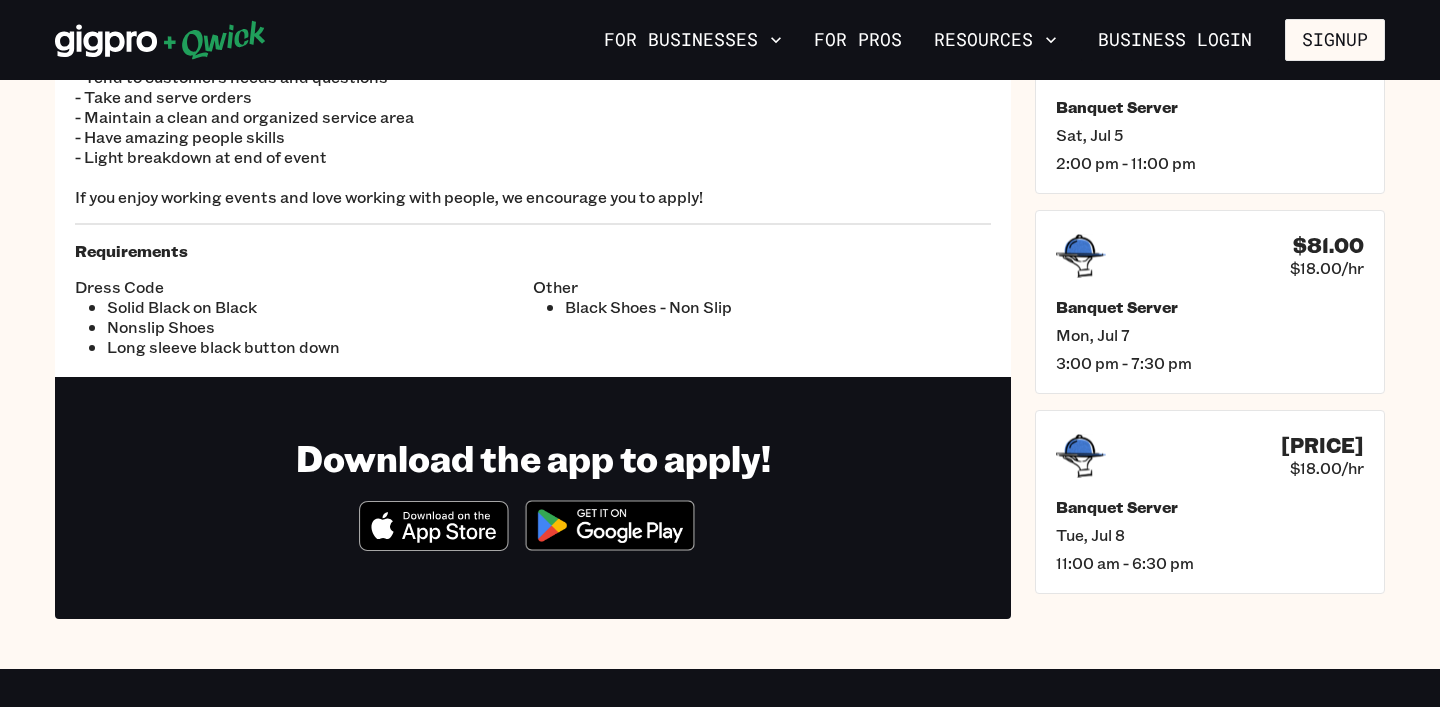 scroll, scrollTop: 375, scrollLeft: 0, axis: vertical 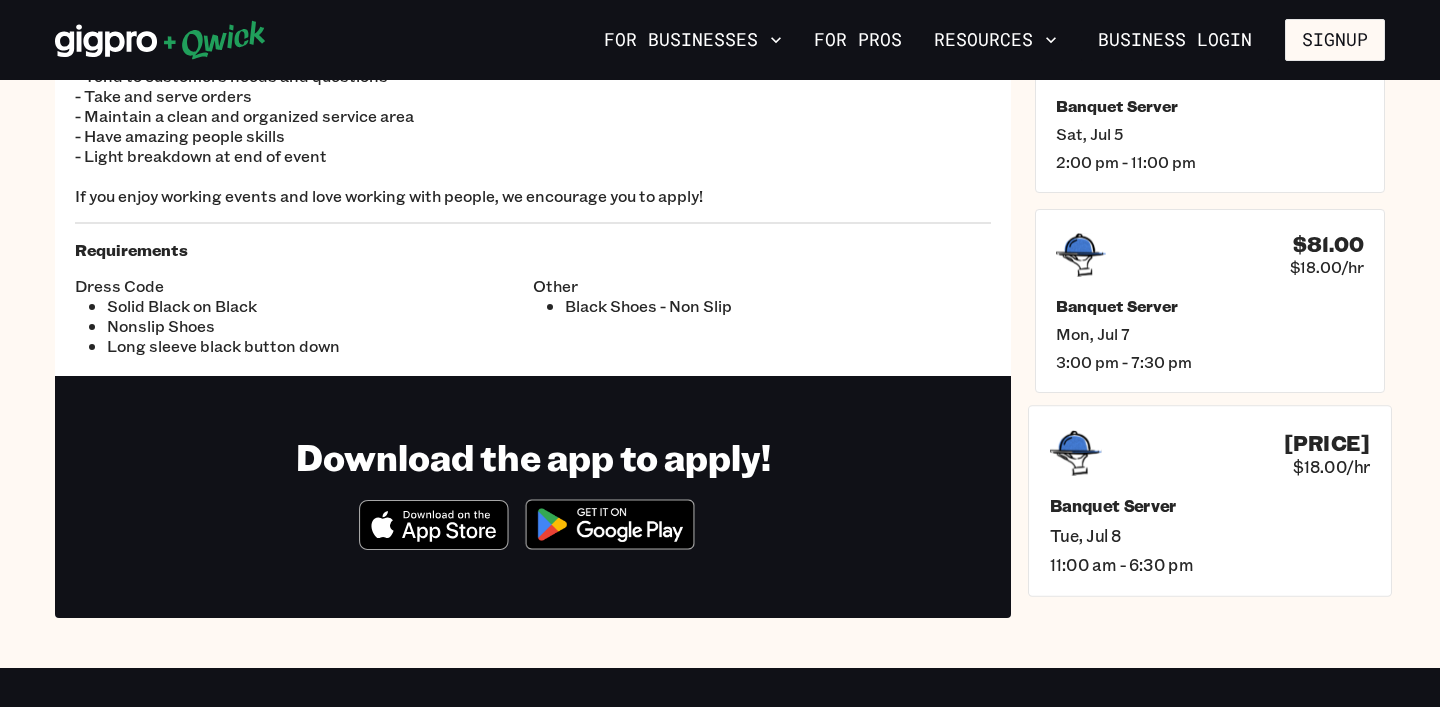 click on "Banquet Server" at bounding box center [1210, 505] 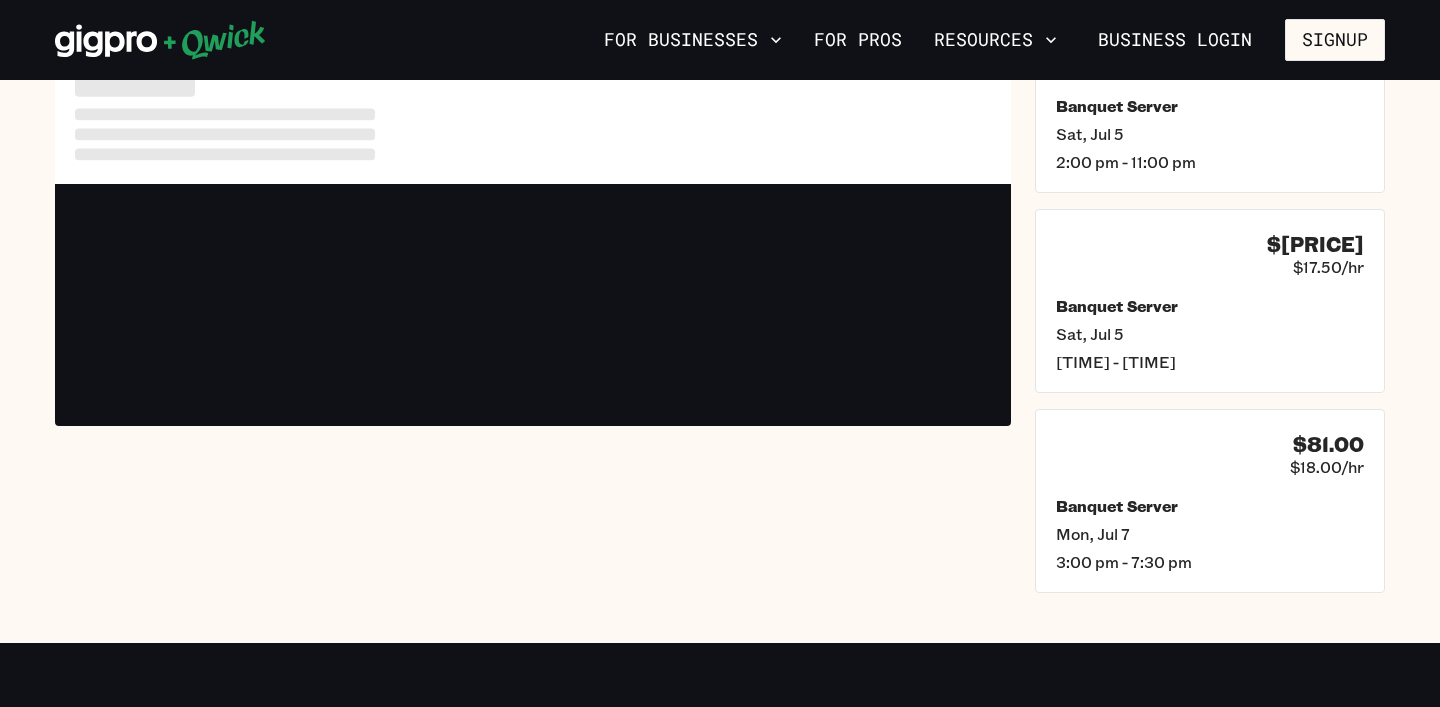 scroll, scrollTop: 0, scrollLeft: 0, axis: both 